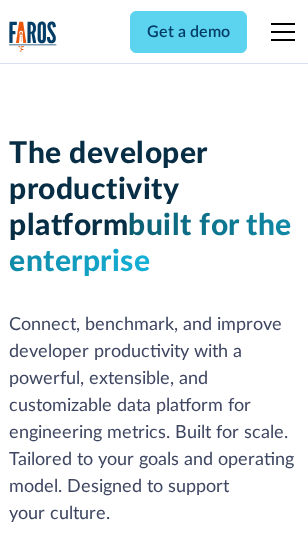 scroll, scrollTop: 0, scrollLeft: 0, axis: both 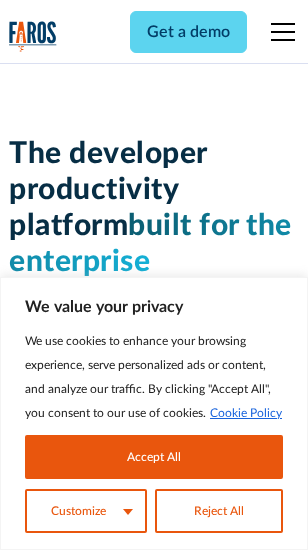 click on "Accept All" at bounding box center (154, 457) 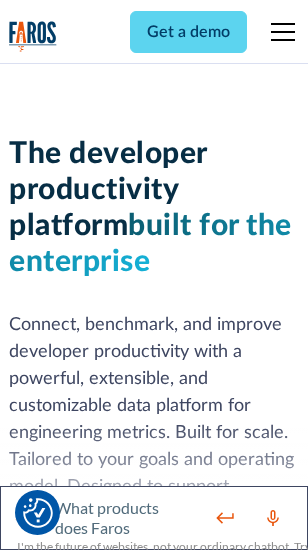 scroll, scrollTop: 301, scrollLeft: 0, axis: vertical 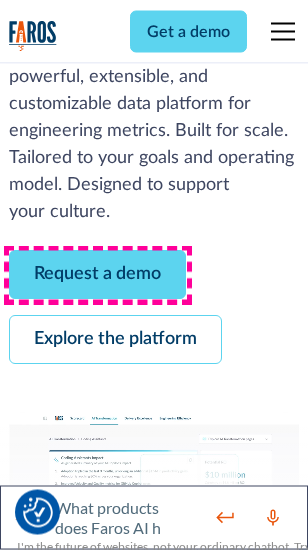 click on "Request a demo" at bounding box center [97, 275] 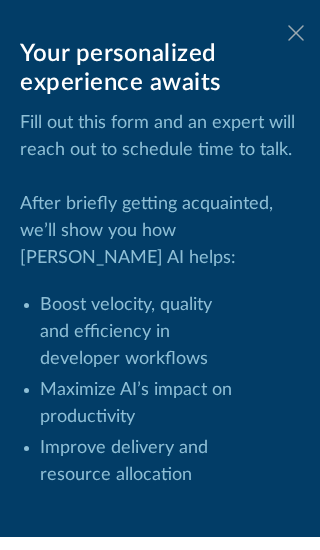 click 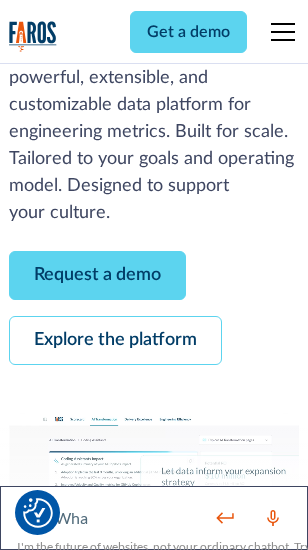 scroll, scrollTop: 366, scrollLeft: 0, axis: vertical 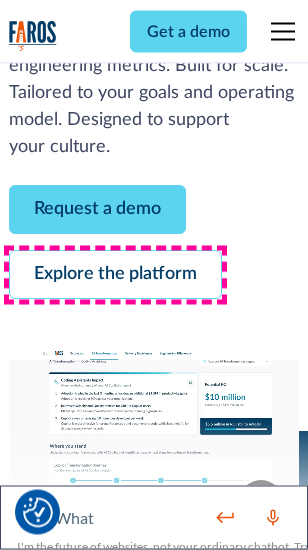 click on "Explore the platform" at bounding box center (115, 275) 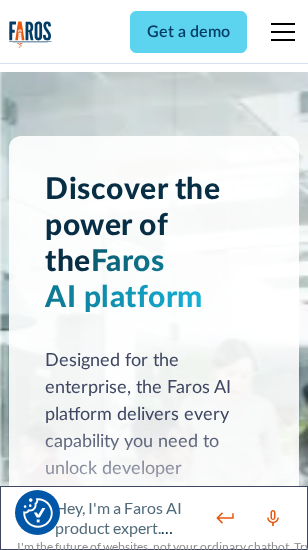 scroll, scrollTop: 15242, scrollLeft: 0, axis: vertical 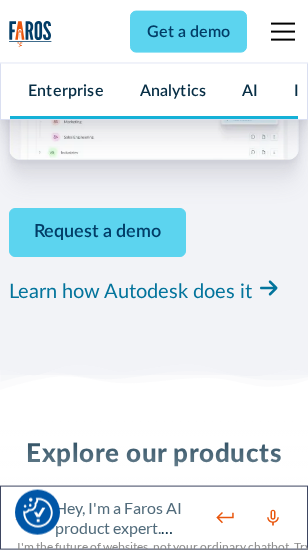 click on "Pricing" at bounding box center (33, 2512) 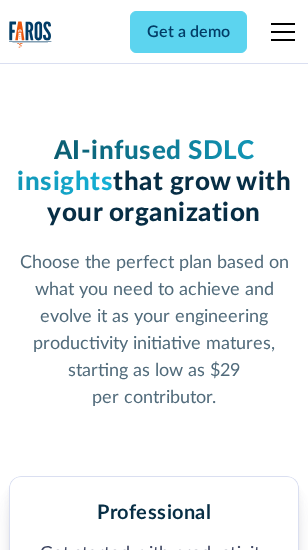 scroll, scrollTop: 3178, scrollLeft: 0, axis: vertical 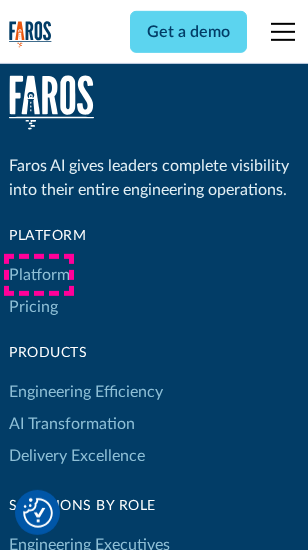 click on "Platform" at bounding box center [39, 275] 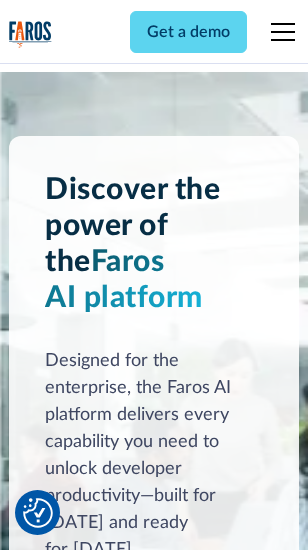 scroll, scrollTop: 15884, scrollLeft: 0, axis: vertical 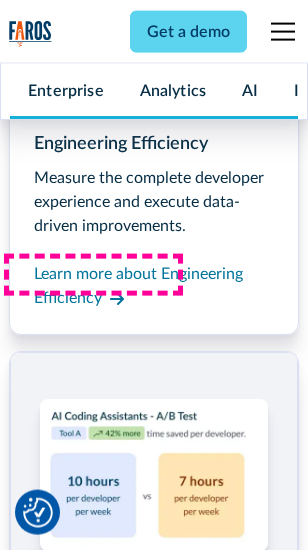 click on "Coding Assistant Impact" at bounding box center (94, 2481) 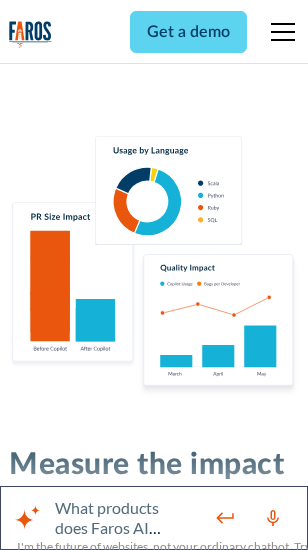 scroll, scrollTop: 12710, scrollLeft: 0, axis: vertical 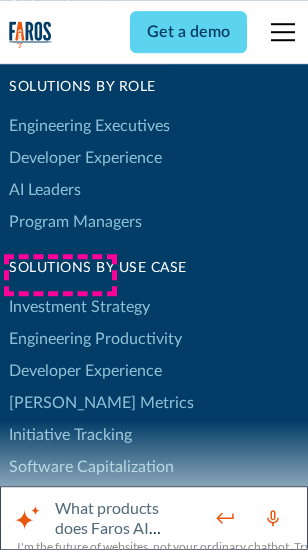 click on "[PERSON_NAME] Metrics" at bounding box center [101, 403] 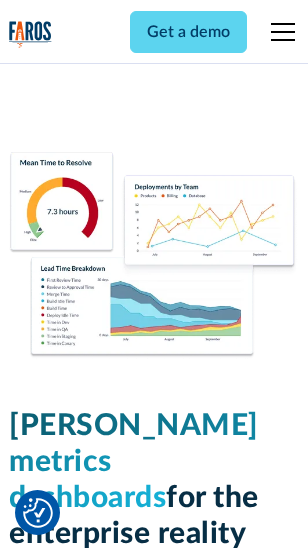 scroll, scrollTop: 9824, scrollLeft: 0, axis: vertical 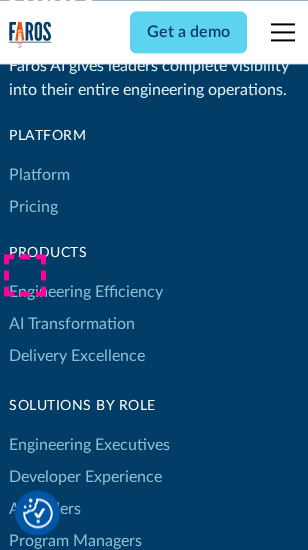click on "Blog" at bounding box center (24, 939) 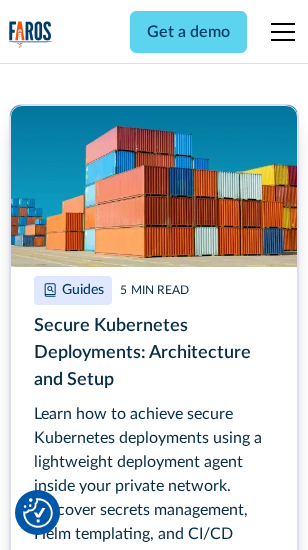 scroll, scrollTop: 8933, scrollLeft: 0, axis: vertical 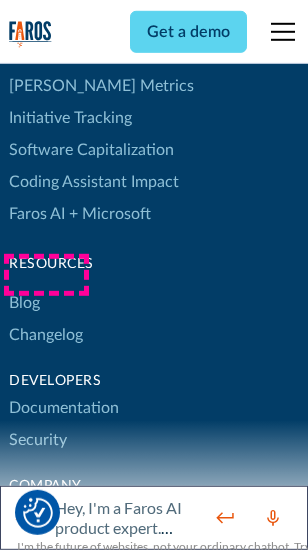 click on "Changelog" at bounding box center [46, 335] 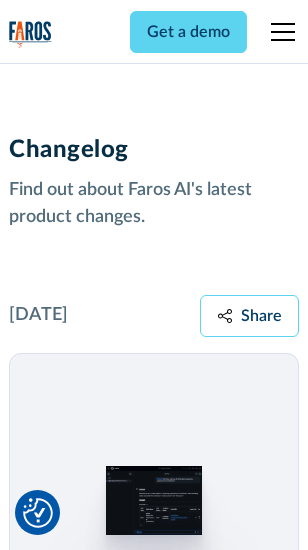 scroll, scrollTop: 24124, scrollLeft: 0, axis: vertical 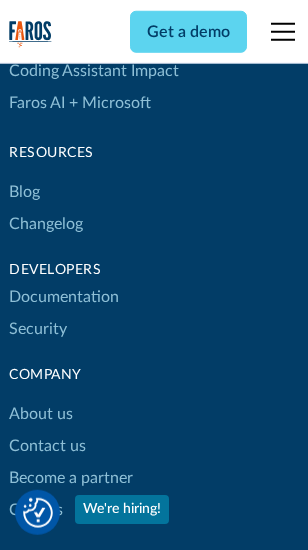 click on "About us" at bounding box center [41, 414] 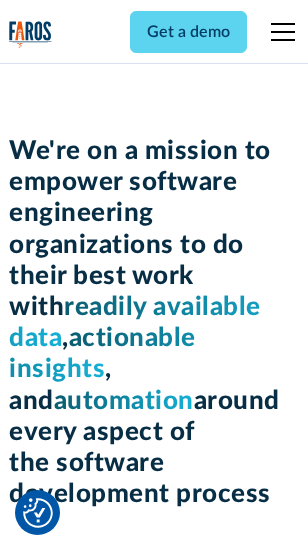 scroll, scrollTop: 6924, scrollLeft: 0, axis: vertical 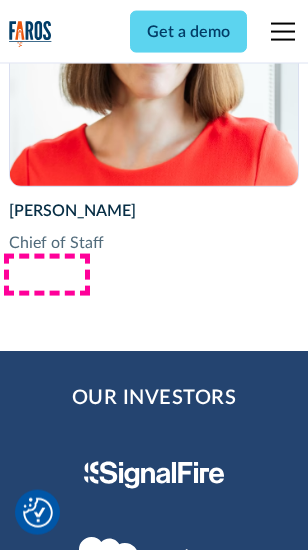click on "Contact us" at bounding box center (47, 2782) 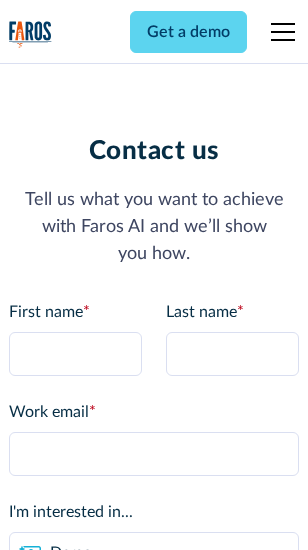 scroll, scrollTop: 0, scrollLeft: 0, axis: both 